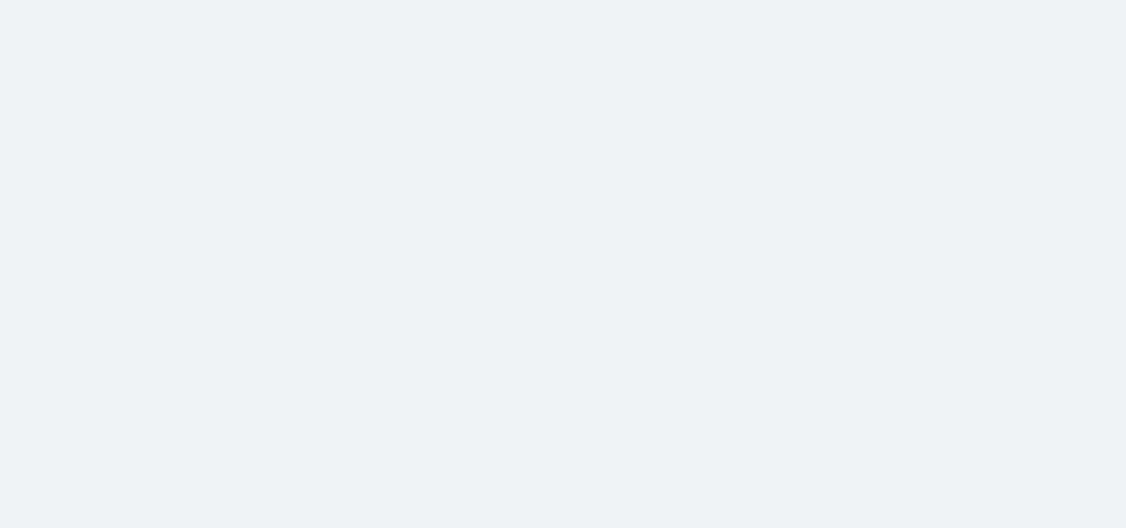 scroll, scrollTop: 0, scrollLeft: 0, axis: both 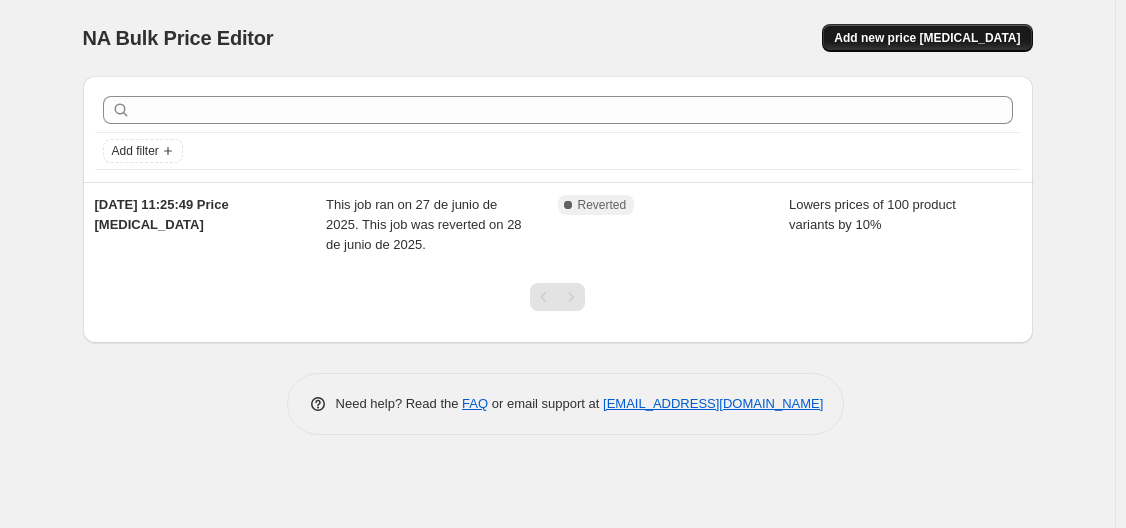 click on "Add new price [MEDICAL_DATA]" at bounding box center [927, 38] 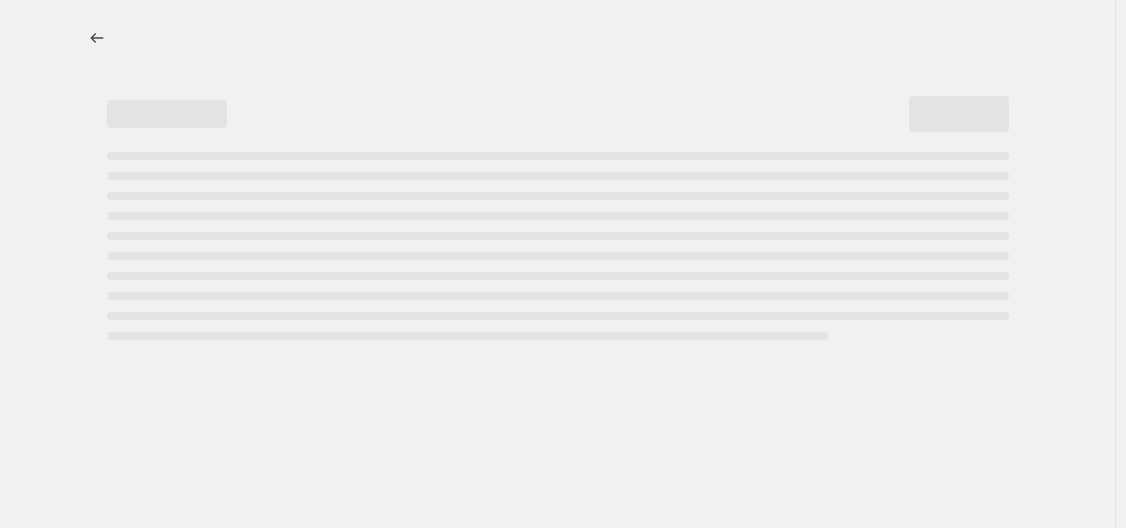select on "percentage" 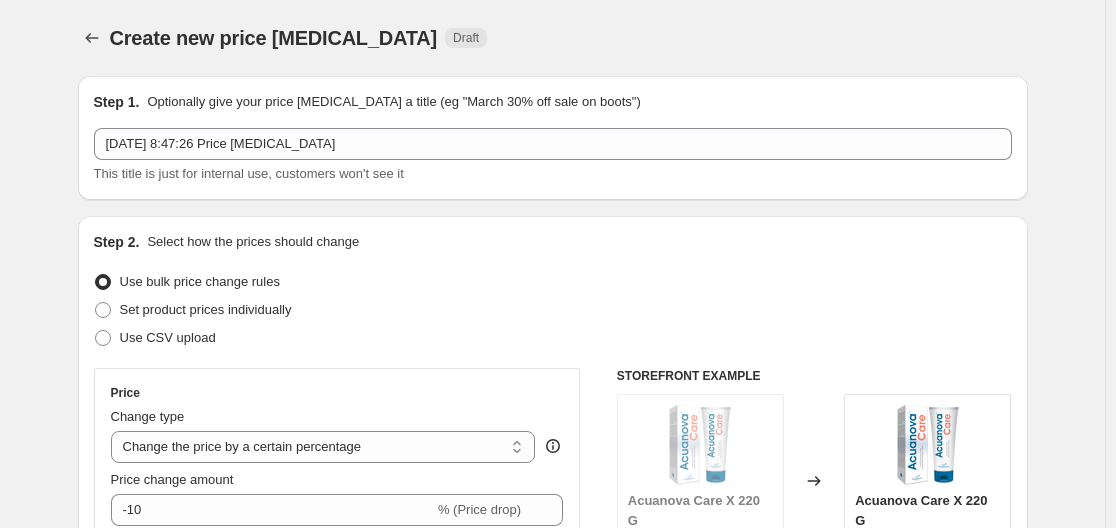 click on "Step 2. Select how the prices should change Use bulk price change rules Set product prices individually Use CSV upload Price Change type Change the price to a certain amount Change the price by a certain amount Change the price by a certain percentage Change the price to the current compare at price (price before sale) Change the price by a certain amount relative to the compare at price Change the price by a certain percentage relative to the compare at price Don't change the price Change the price by a certain percentage relative to the cost per item Change price to certain cost margin Change the price by a certain percentage Price change amount -10 % (Price drop) Rounding Round to nearest .01 Round to nearest whole number End prices in .99 End prices in a certain number Show rounding direction options? Compare at price What's the compare at price? Change type Change the compare at price to the current price (sale) Change the compare at price to a certain amount Don't change the compare at price $115540.46" at bounding box center [553, 567] 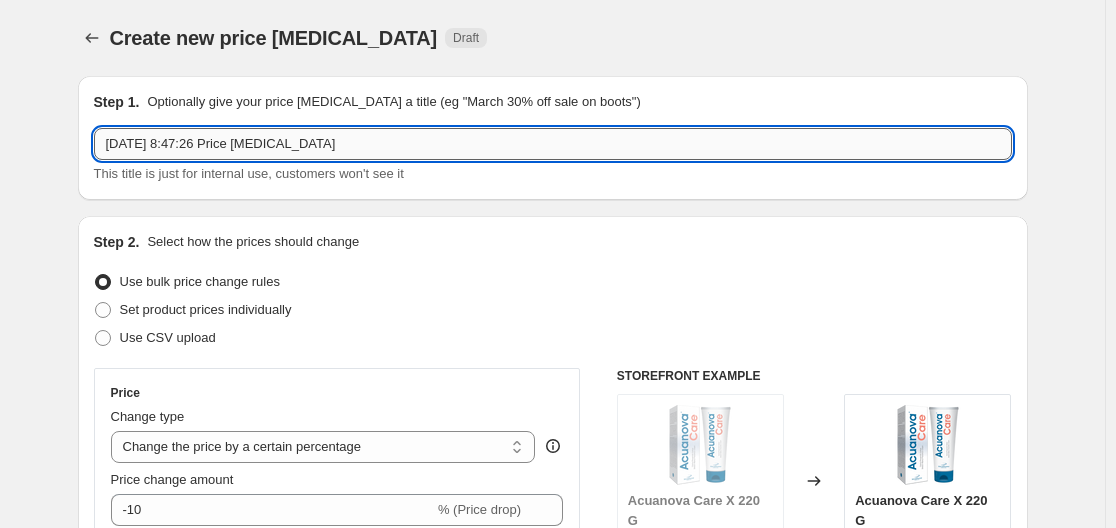 click on "[DATE] 8:47:26 Price [MEDICAL_DATA]" at bounding box center [553, 144] 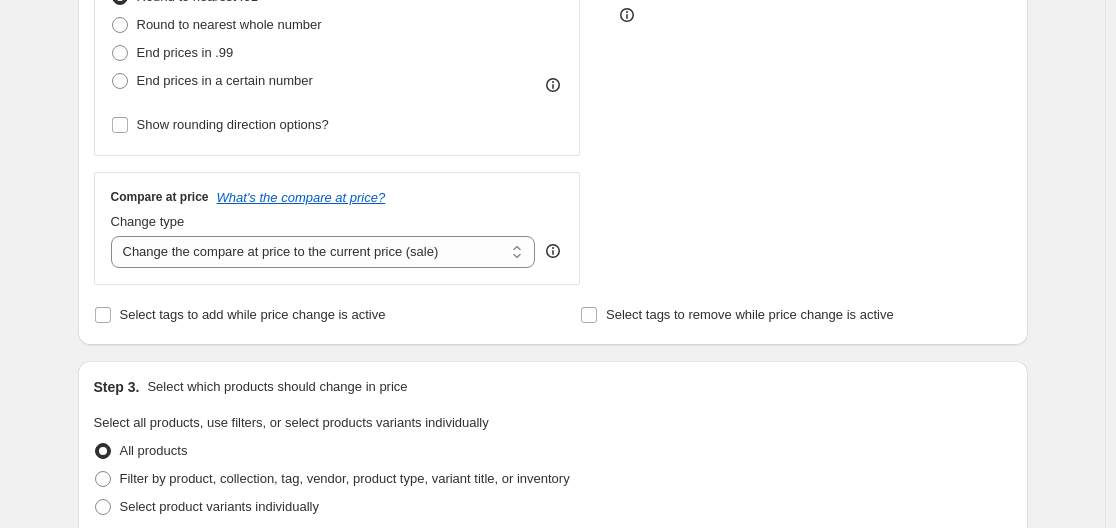 scroll, scrollTop: 575, scrollLeft: 0, axis: vertical 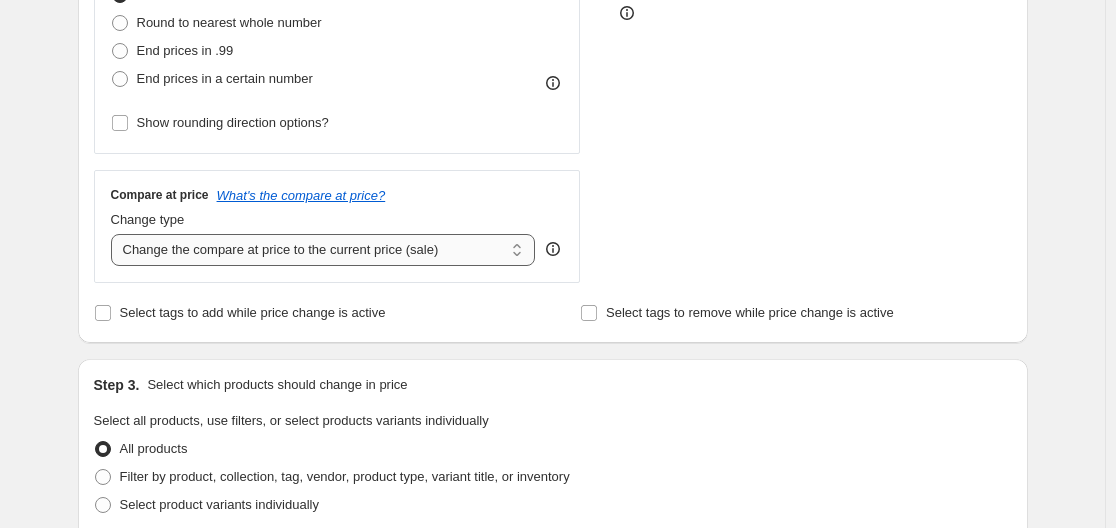 type on "10% OFF en referencias seleccionados" 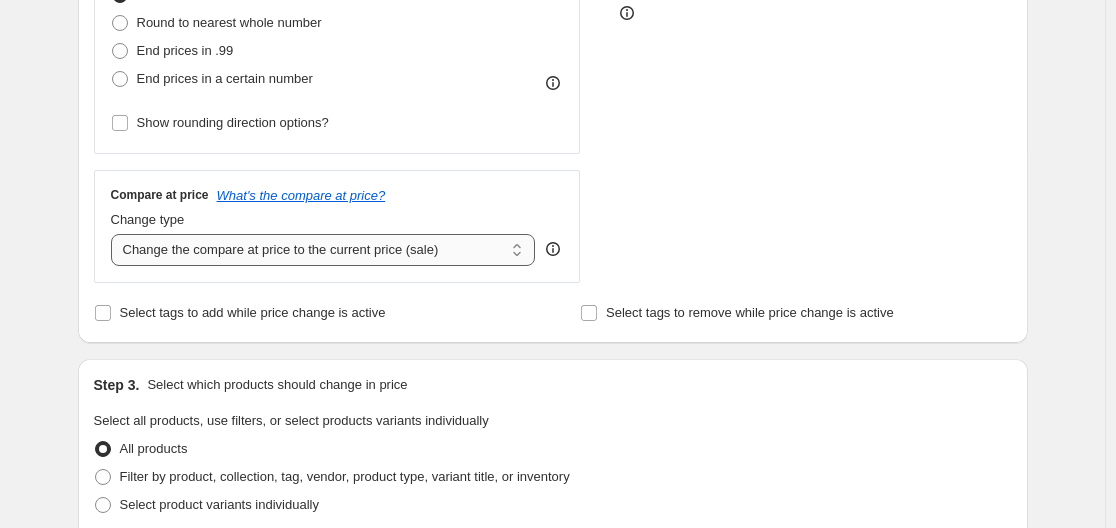 click on "Change the compare at price to the current price (sale) Change the compare at price to a certain amount Change the compare at price by a certain amount Change the compare at price by a certain percentage Change the compare at price by a certain amount relative to the actual price Change the compare at price by a certain percentage relative to the actual price Don't change the compare at price Remove the compare at price" at bounding box center (323, 250) 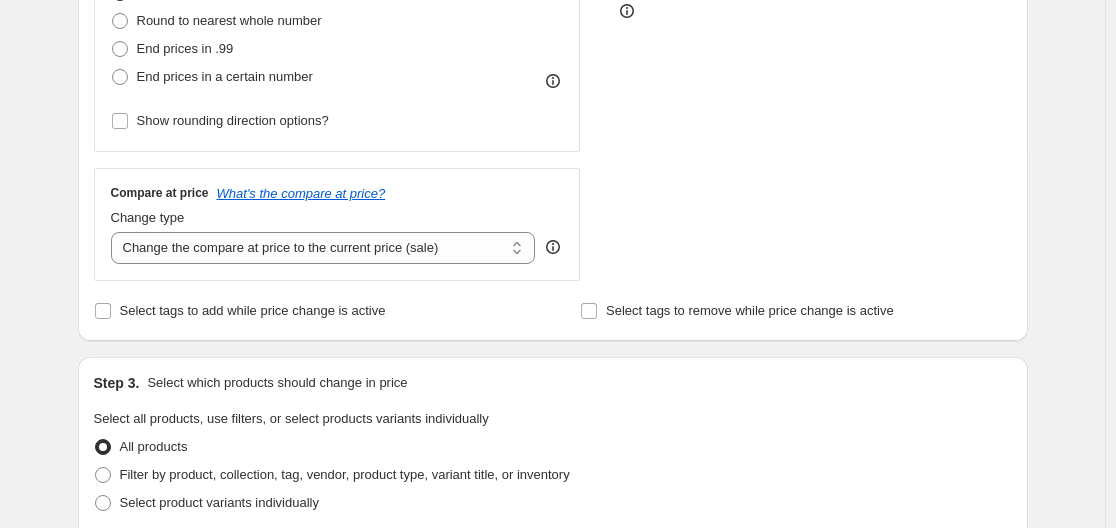 scroll, scrollTop: 563, scrollLeft: 0, axis: vertical 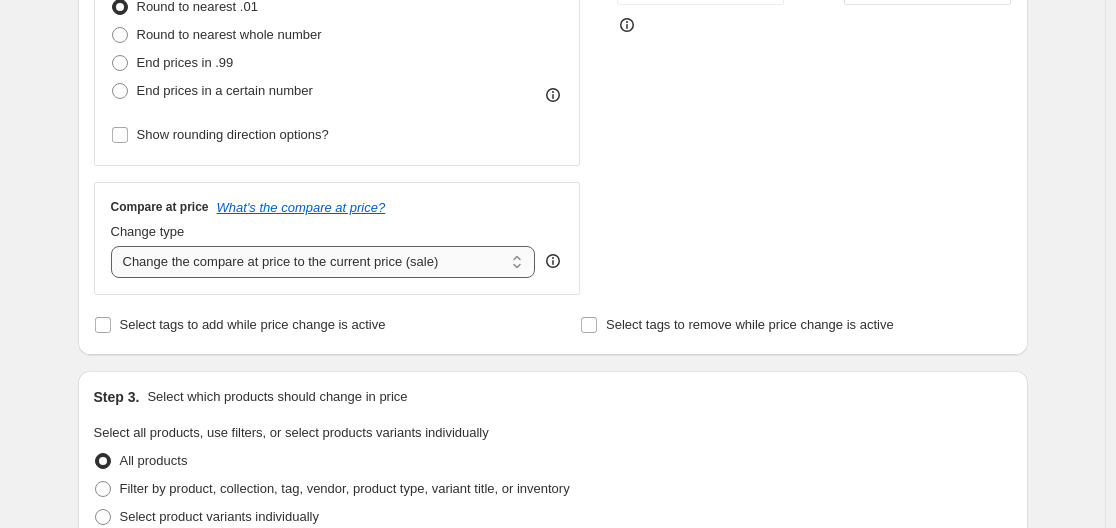 click on "Change the compare at price to the current price (sale) Change the compare at price to a certain amount Change the compare at price by a certain amount Change the compare at price by a certain percentage Change the compare at price by a certain amount relative to the actual price Change the compare at price by a certain percentage relative to the actual price Don't change the compare at price Remove the compare at price" at bounding box center [323, 262] 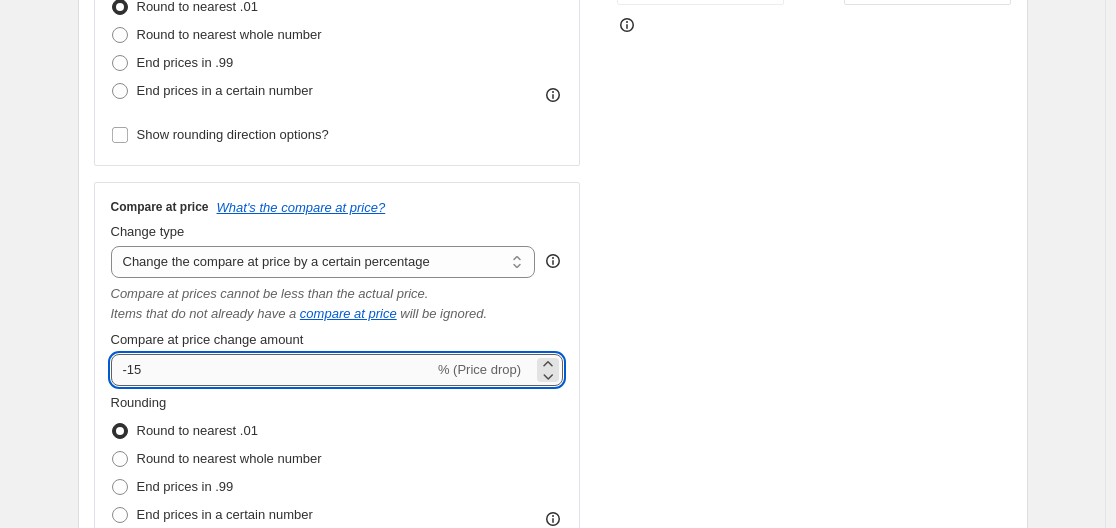 click on "-15" at bounding box center (272, 370) 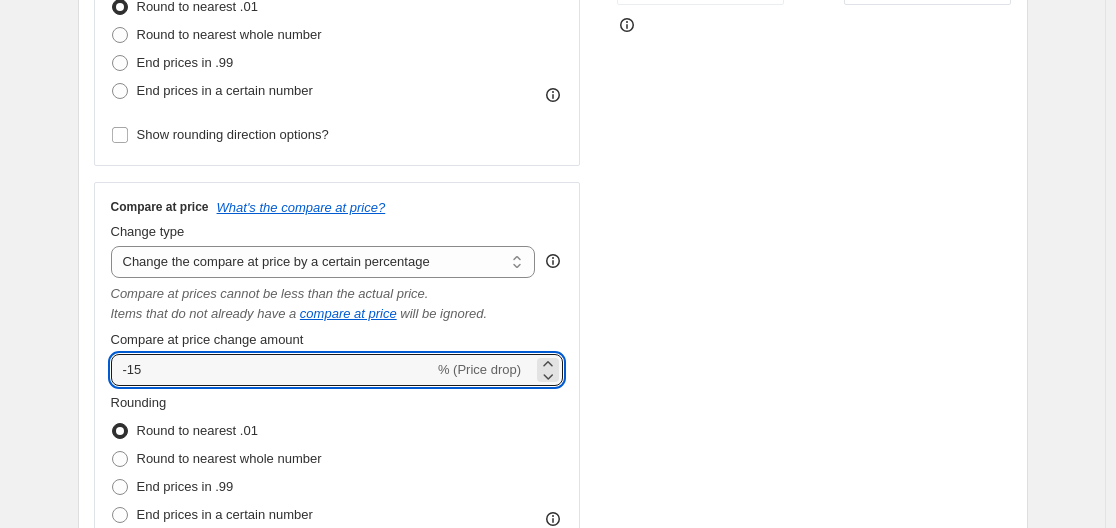 drag, startPoint x: 220, startPoint y: 379, endPoint x: 84, endPoint y: 367, distance: 136.52838 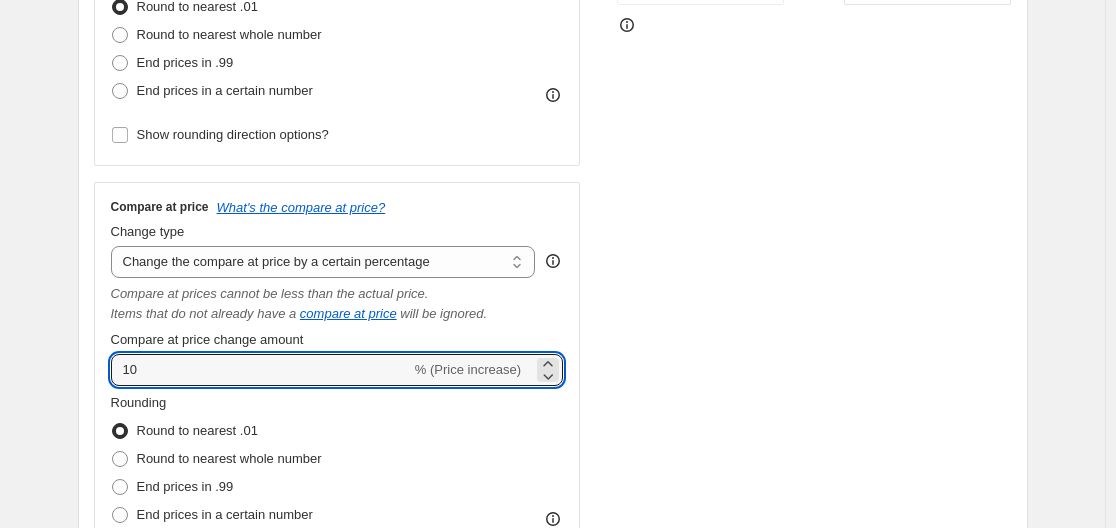 type on "10" 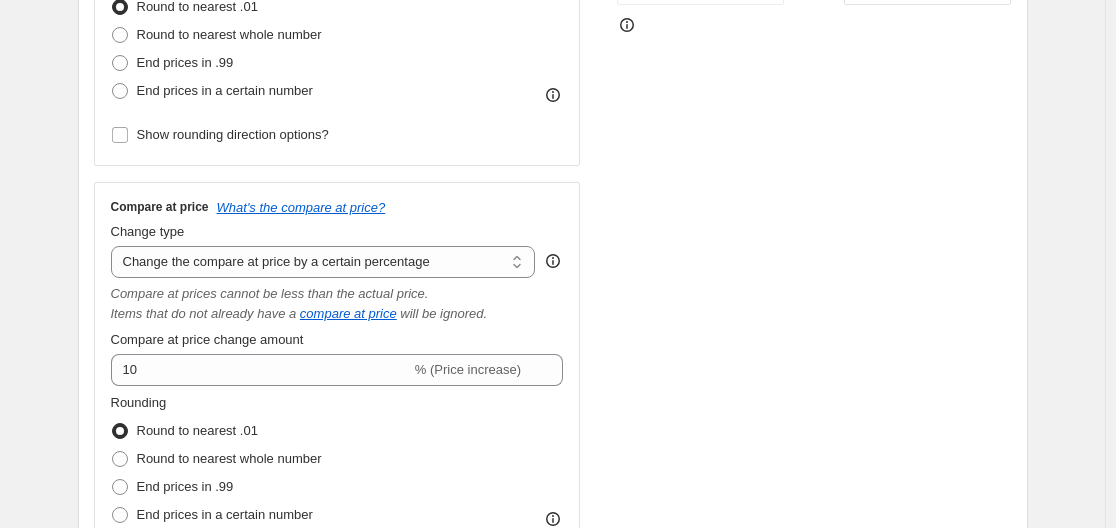 click on "STOREFRONT EXAMPLE Acuanova Care X 220 G $115540.46 Changed to Acuanova Care X 220 G $103986.41" at bounding box center [814, 197] 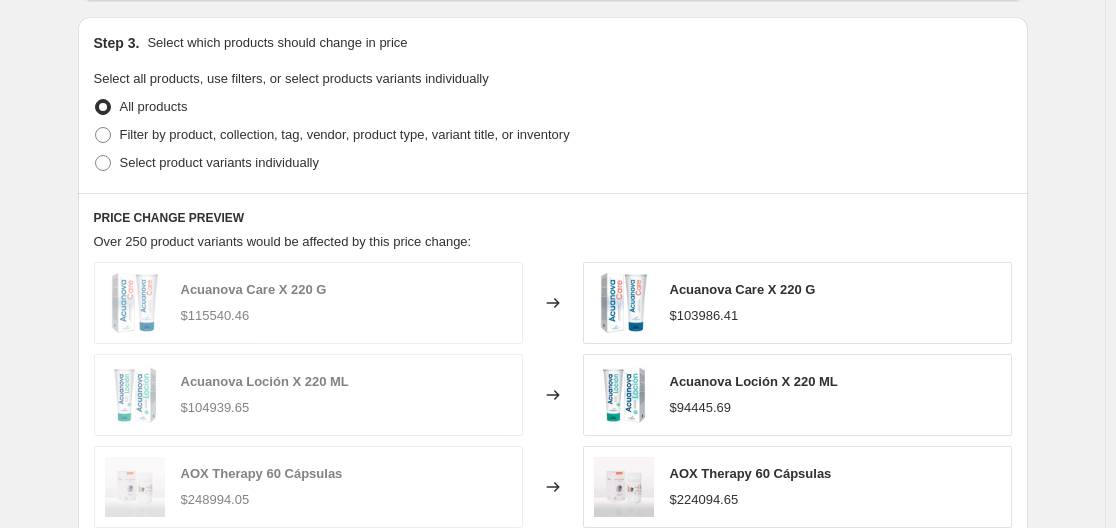 scroll, scrollTop: 1131, scrollLeft: 0, axis: vertical 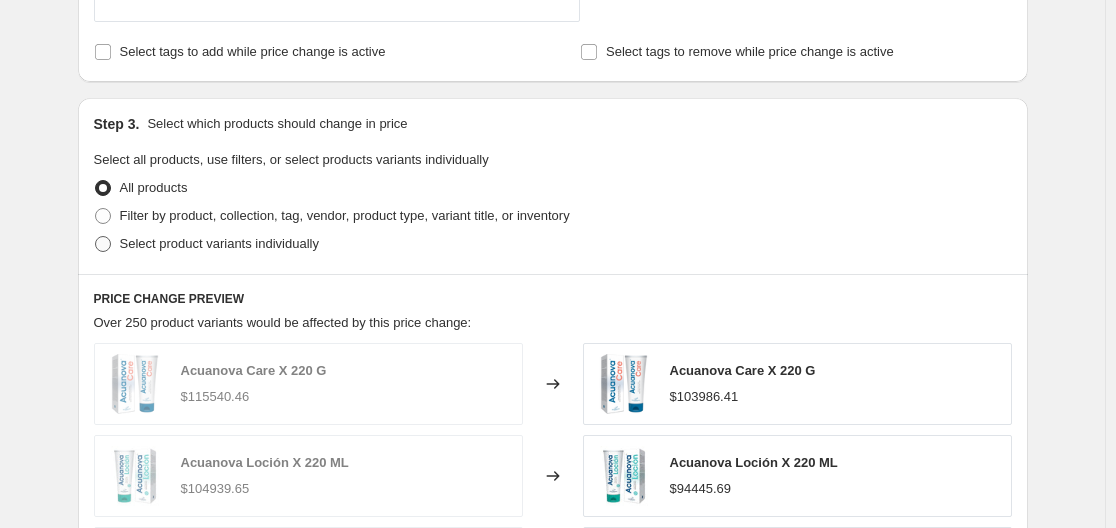 click at bounding box center [103, 244] 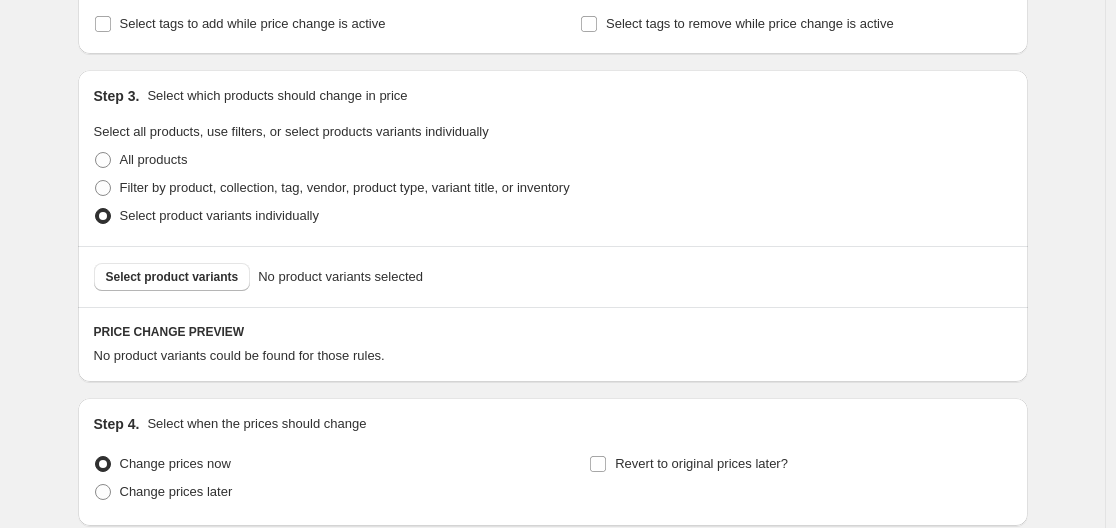 scroll, scrollTop: 1150, scrollLeft: 0, axis: vertical 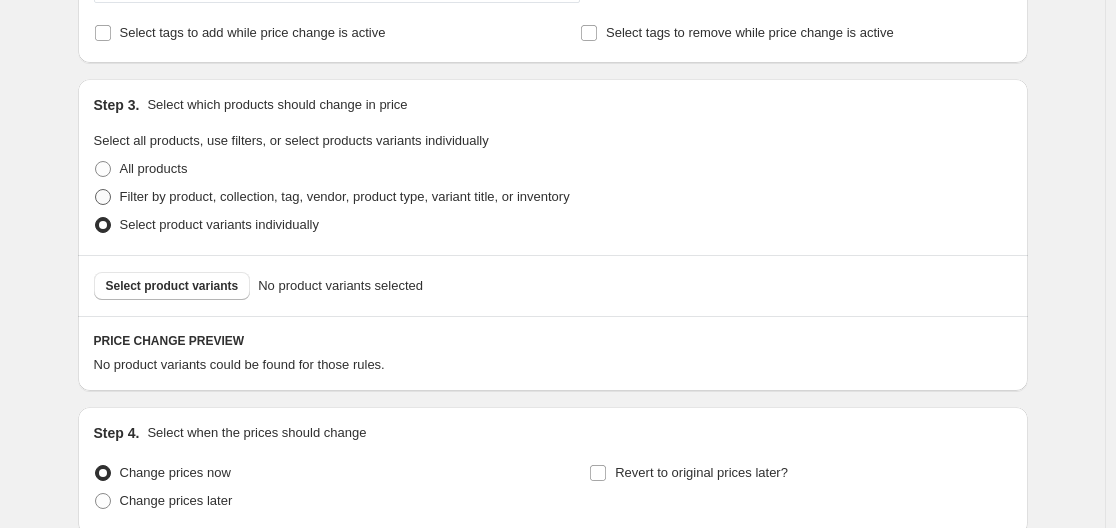 click at bounding box center (103, 197) 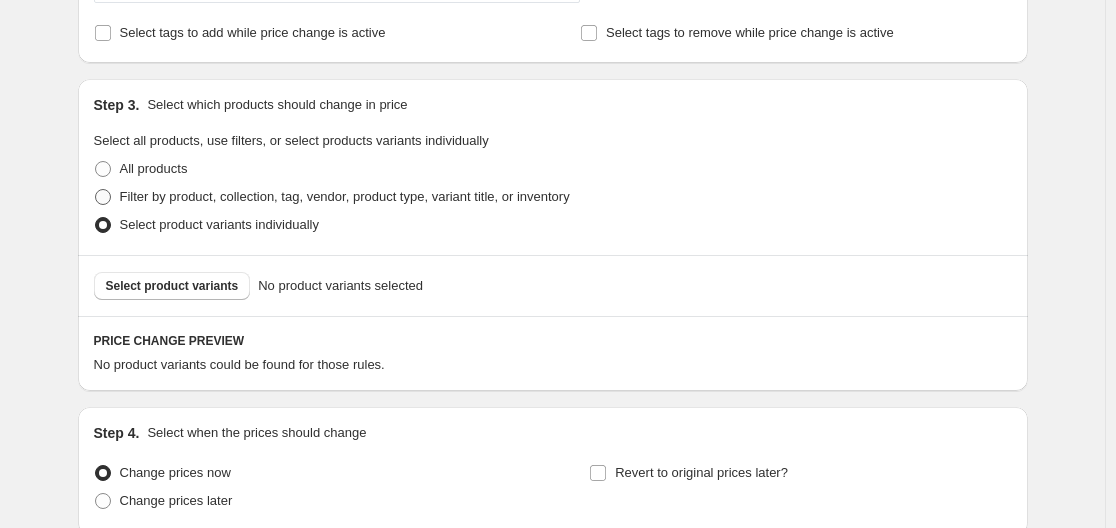 radio on "true" 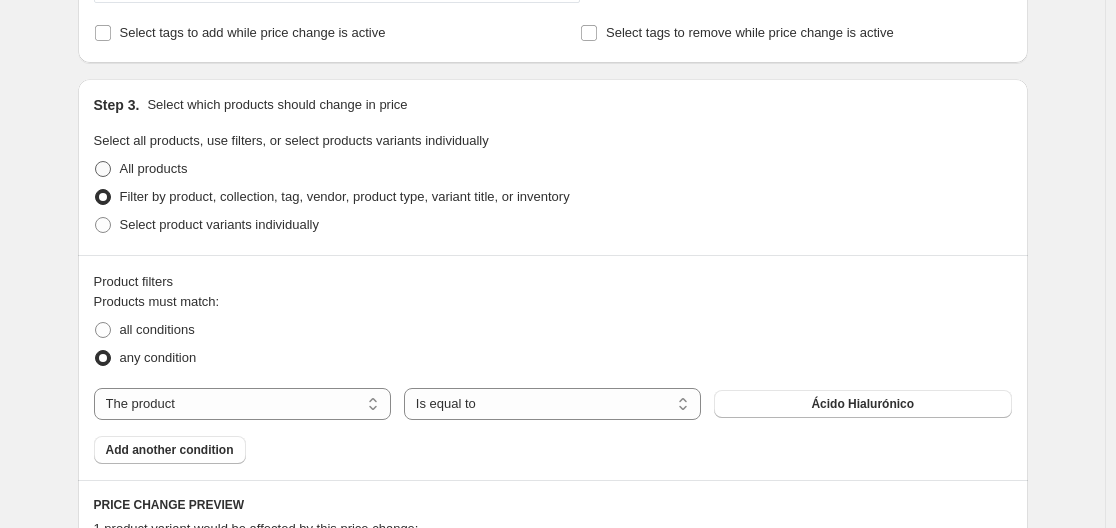 click at bounding box center [103, 169] 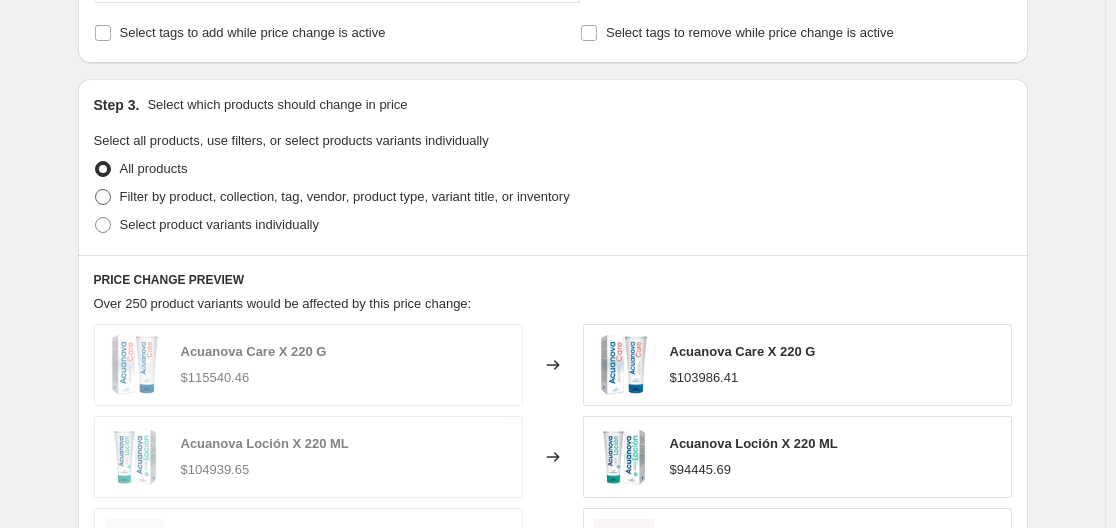click at bounding box center (103, 197) 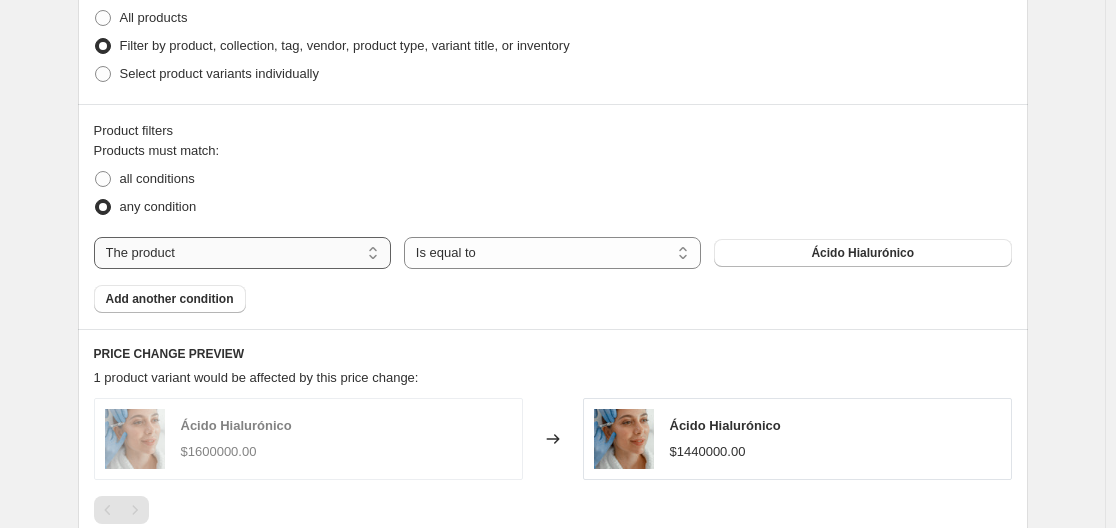 scroll, scrollTop: 1313, scrollLeft: 0, axis: vertical 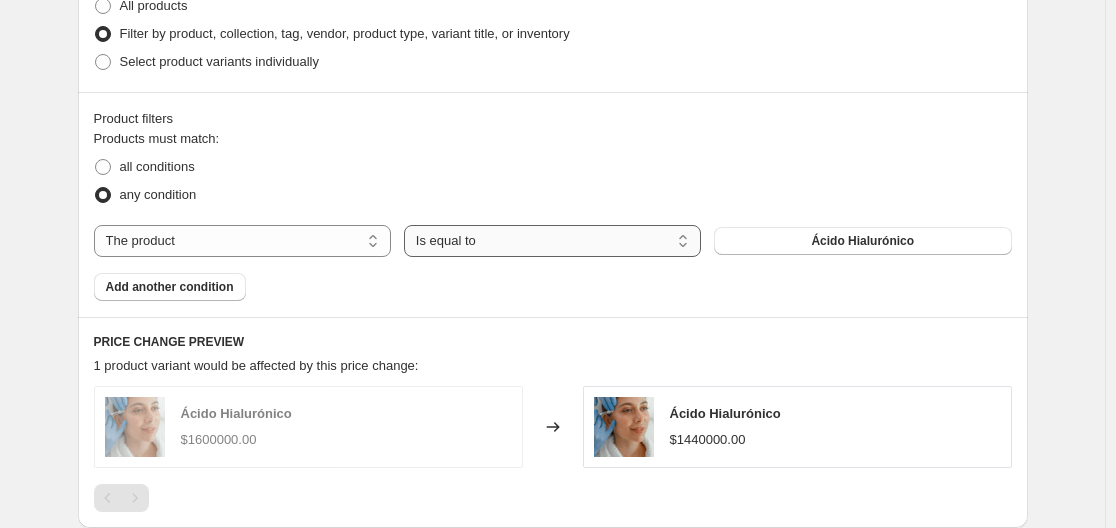 click on "Is equal to Is not equal to" at bounding box center [552, 241] 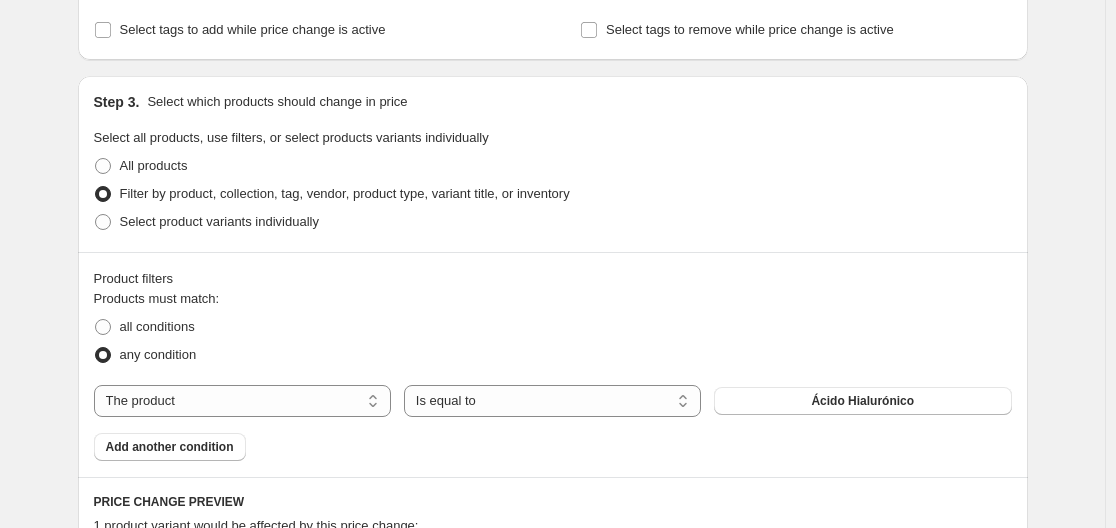 scroll, scrollTop: 1198, scrollLeft: 0, axis: vertical 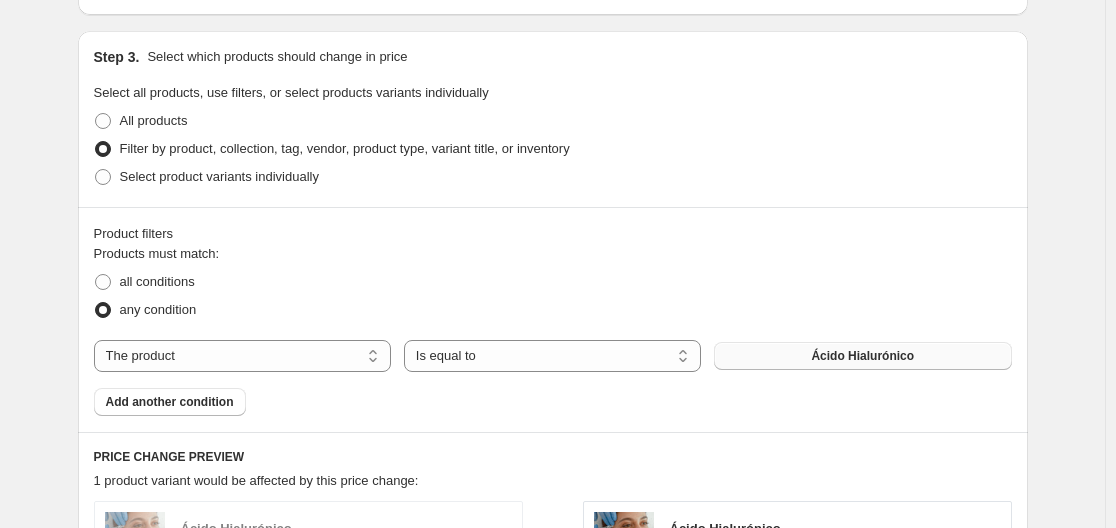 click on "Ácido Hialurónico" at bounding box center [862, 356] 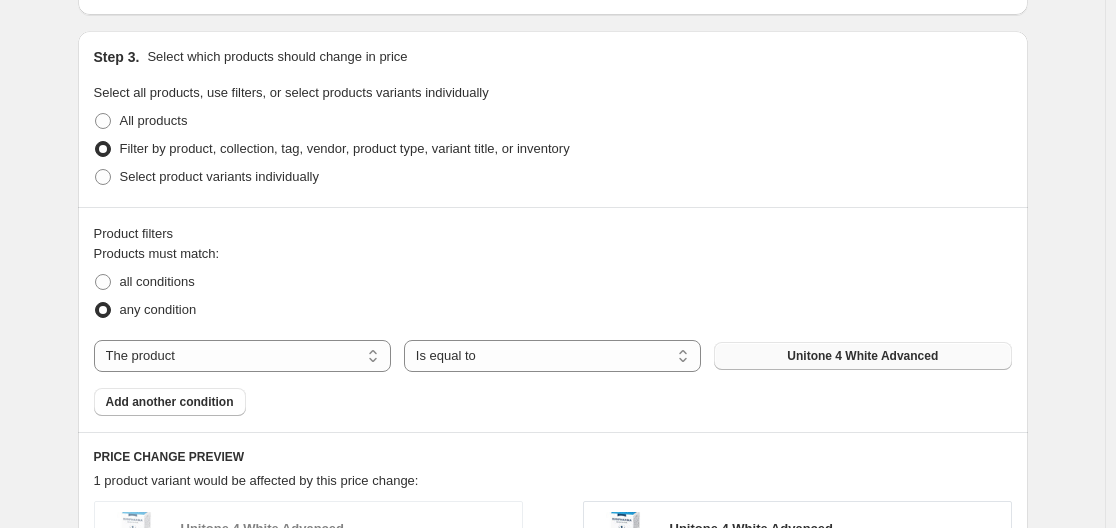 click on "Unitone 4 White Advanced" at bounding box center (862, 356) 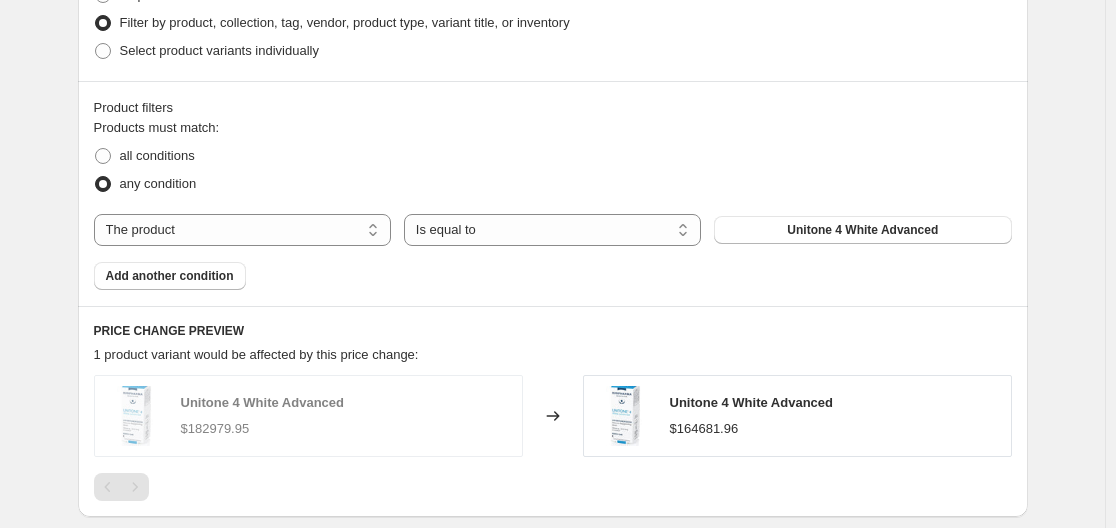scroll, scrollTop: 1331, scrollLeft: 0, axis: vertical 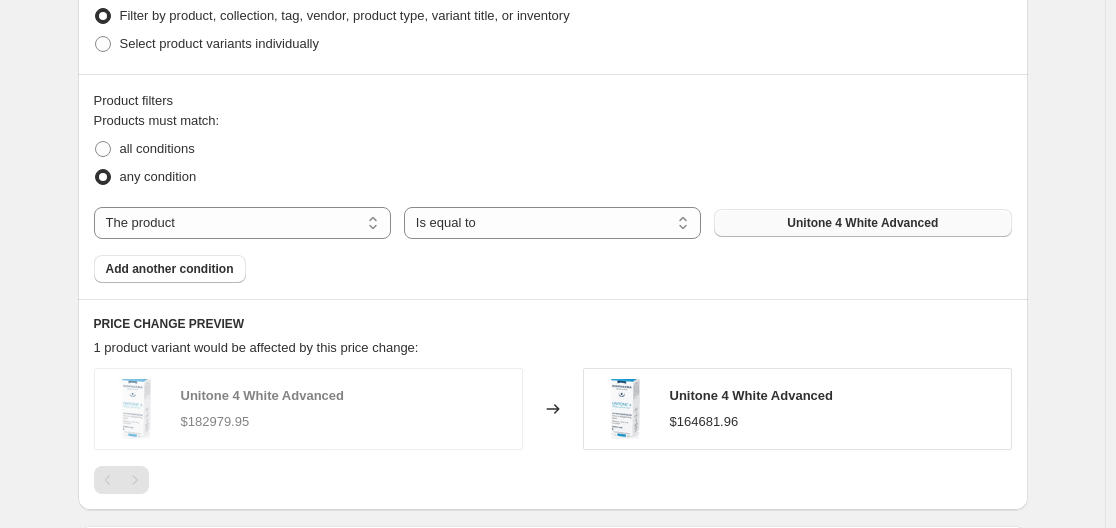 click on "Unitone 4 White Advanced" at bounding box center [862, 223] 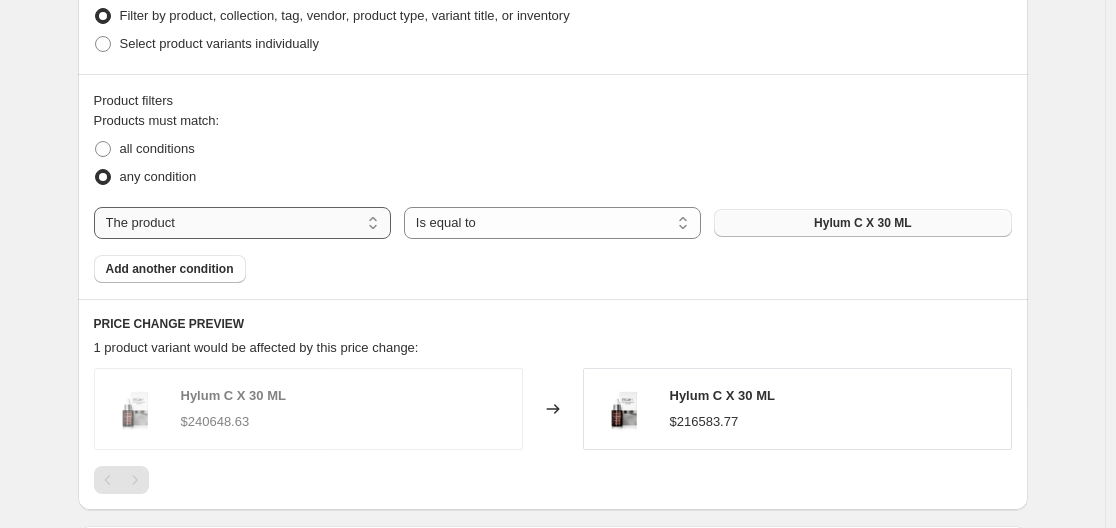 click on "The product The product's collection The product's tag The product's vendor The product's type The product's status The variant's title Inventory quantity" at bounding box center [242, 223] 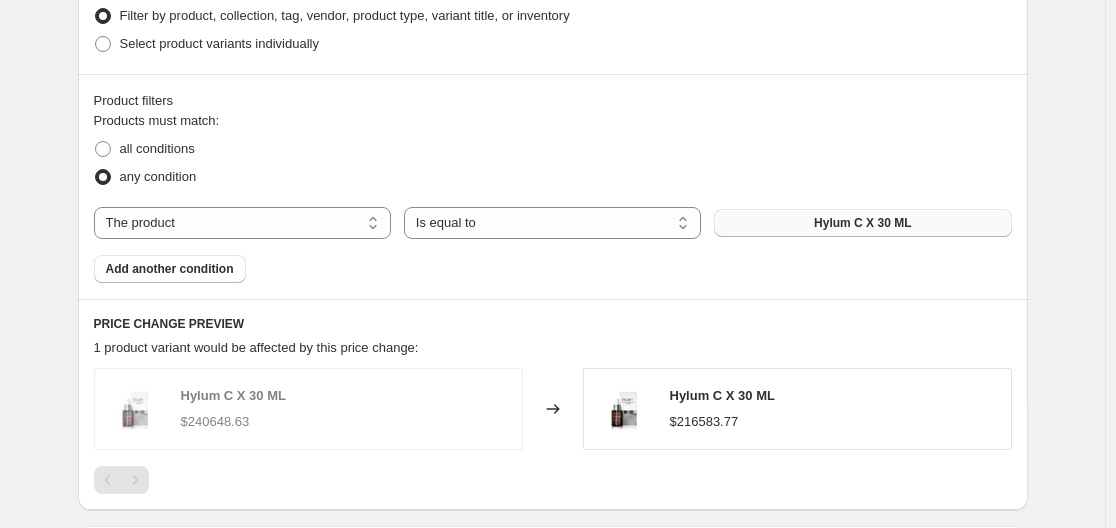 click on "Product filters Products must match: all conditions any condition The product The product's collection The product's tag The product's vendor The product's type The product's status The variant's title Inventory quantity The product Is equal to Is not equal to Is equal to Hylum C X 30 ML Add another condition" at bounding box center (553, 186) 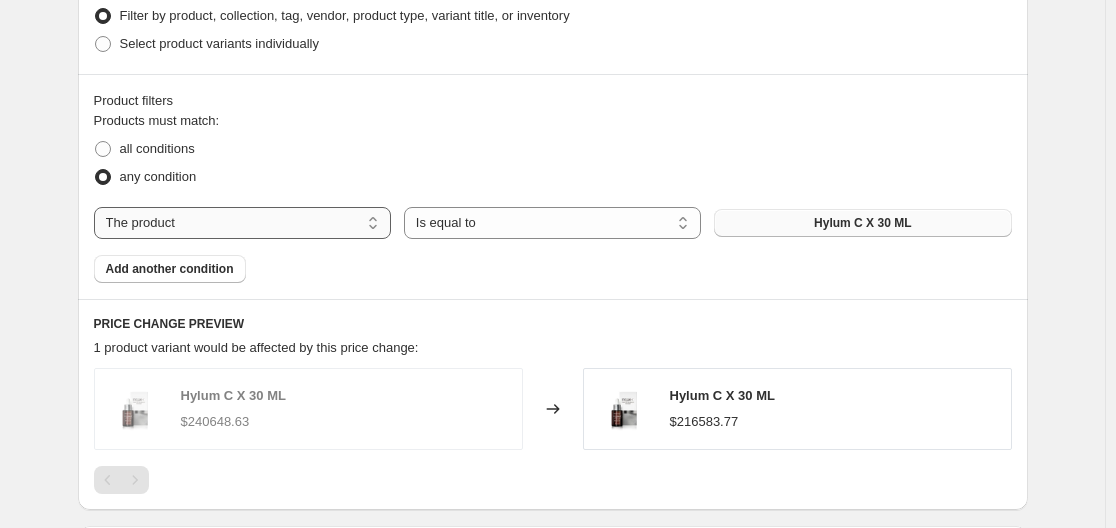 click on "The product The product's collection The product's tag The product's vendor The product's type The product's status The variant's title Inventory quantity" at bounding box center (242, 223) 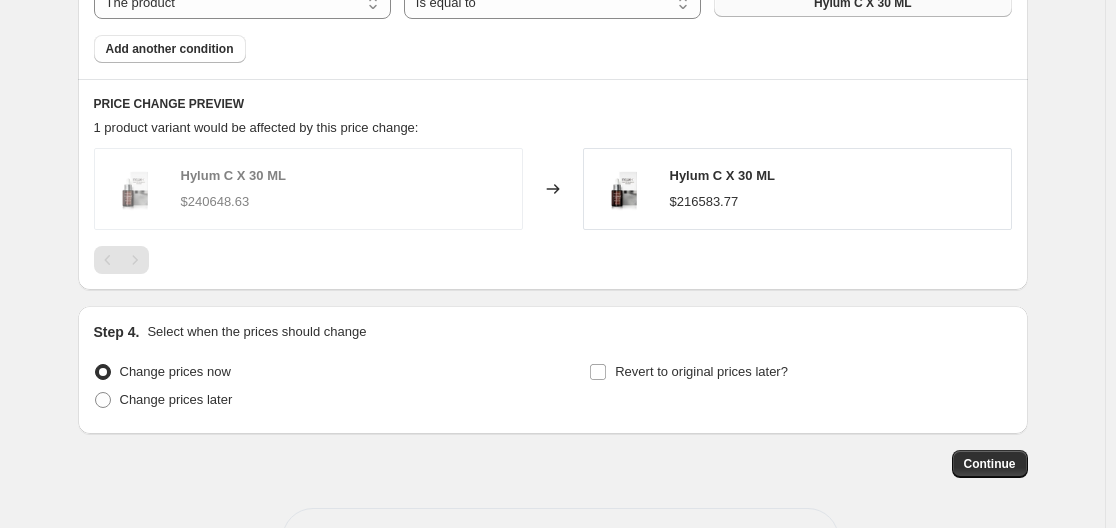 scroll, scrollTop: 1624, scrollLeft: 0, axis: vertical 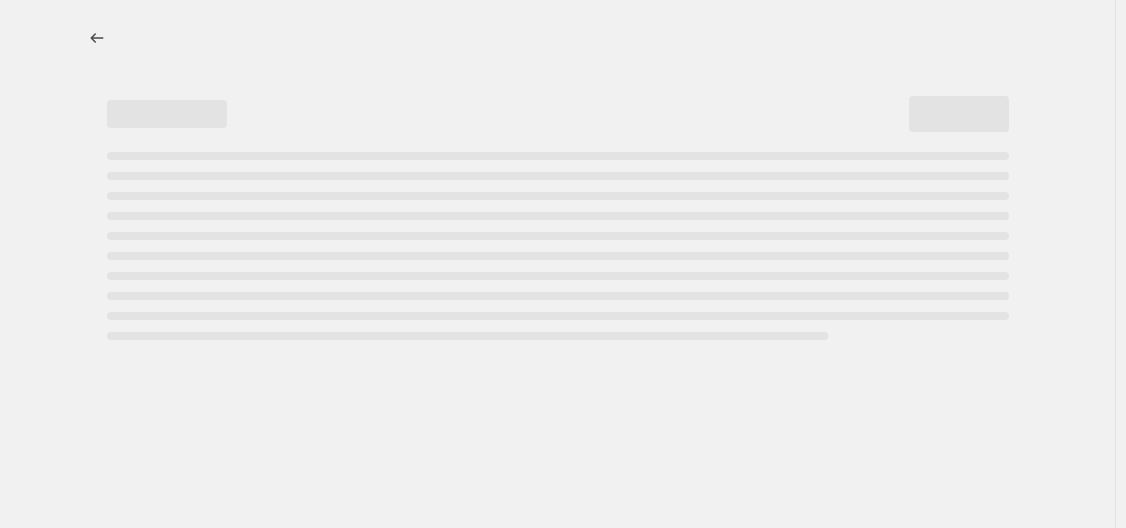select on "percentage" 